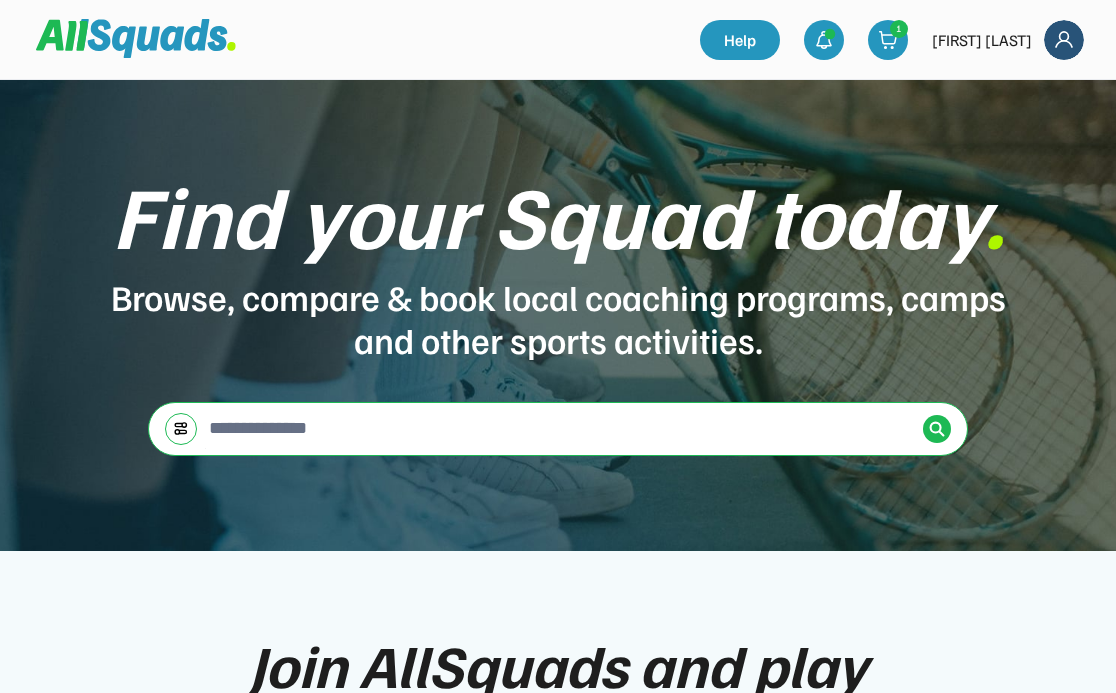 scroll, scrollTop: 0, scrollLeft: 0, axis: both 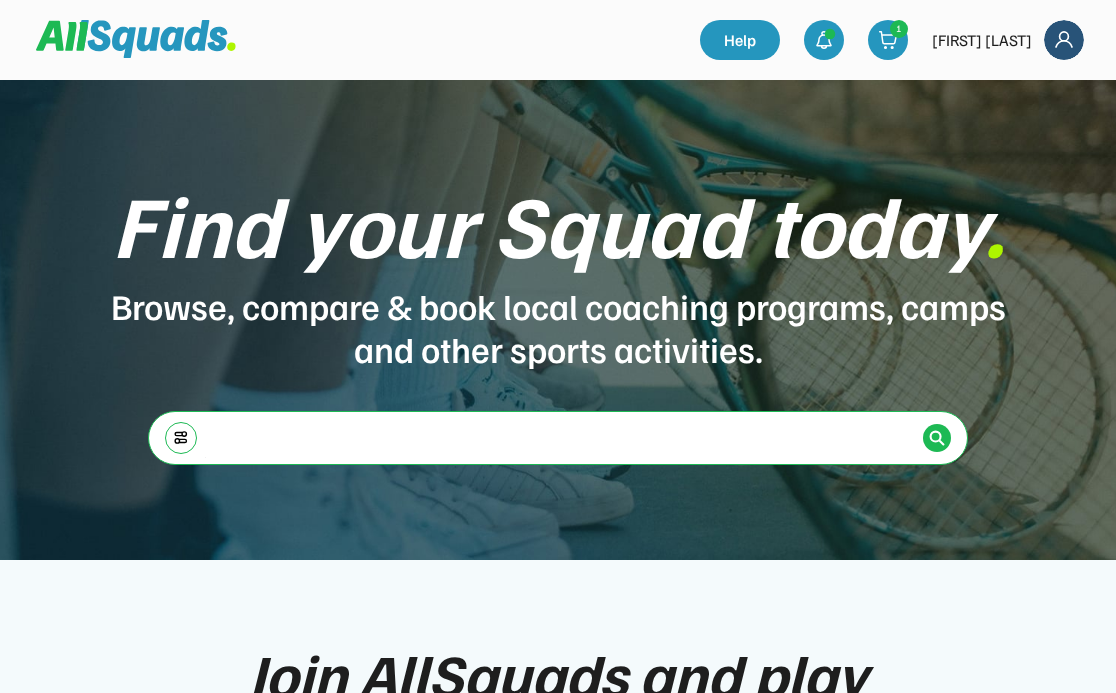 click at bounding box center (560, 437) 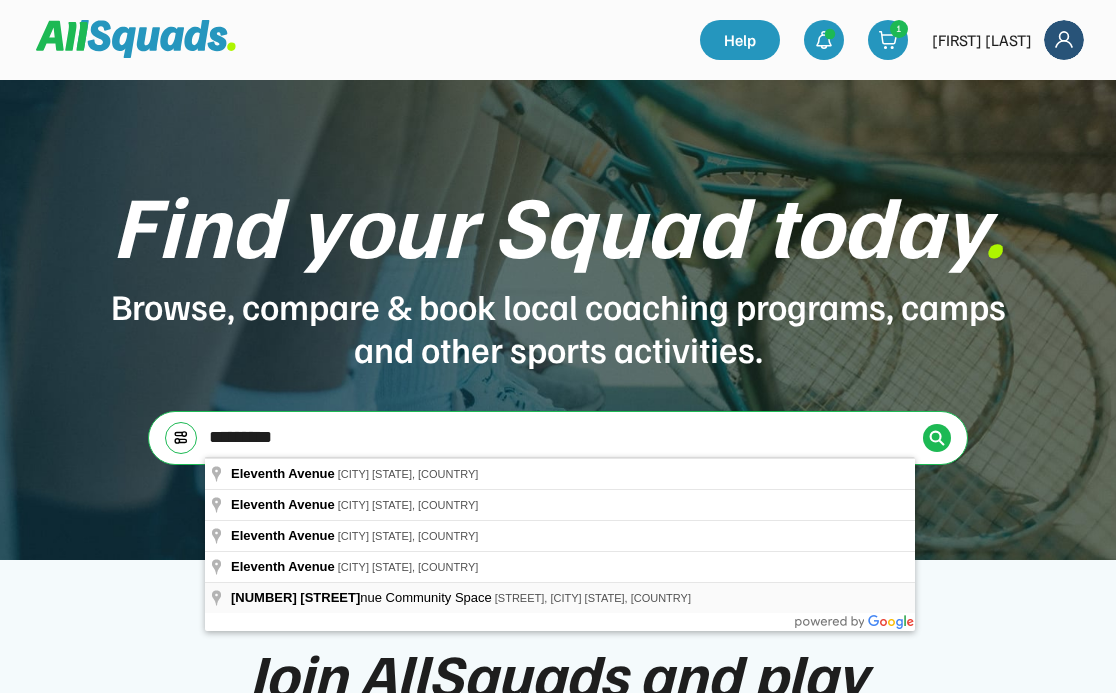 type on "********" 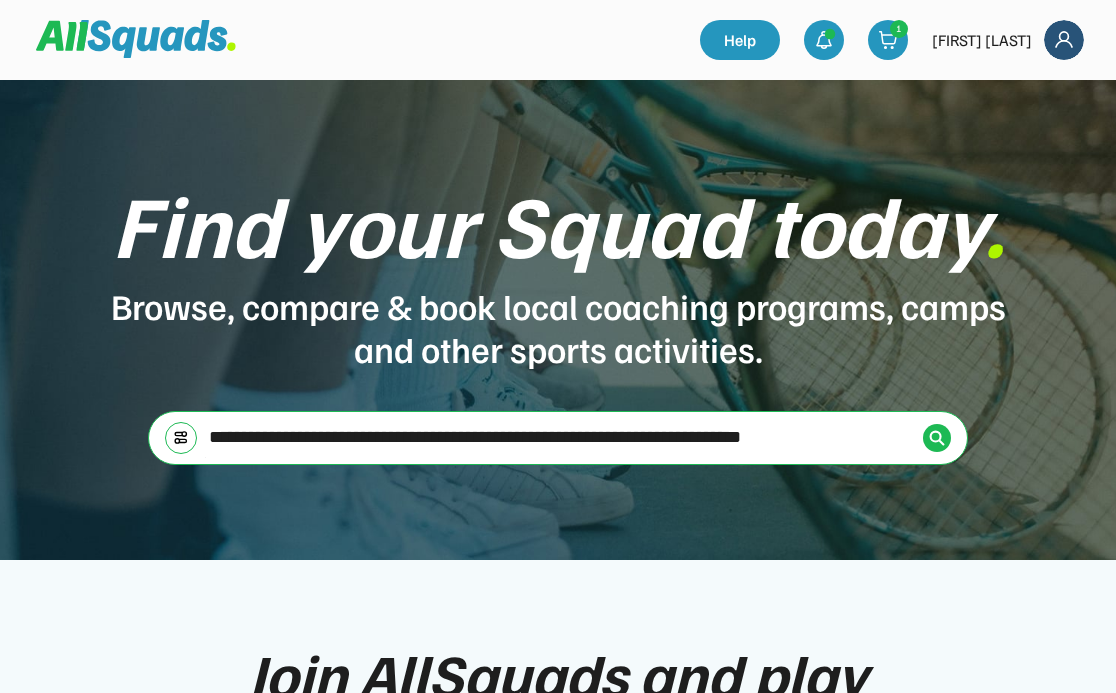click at bounding box center (937, 438) 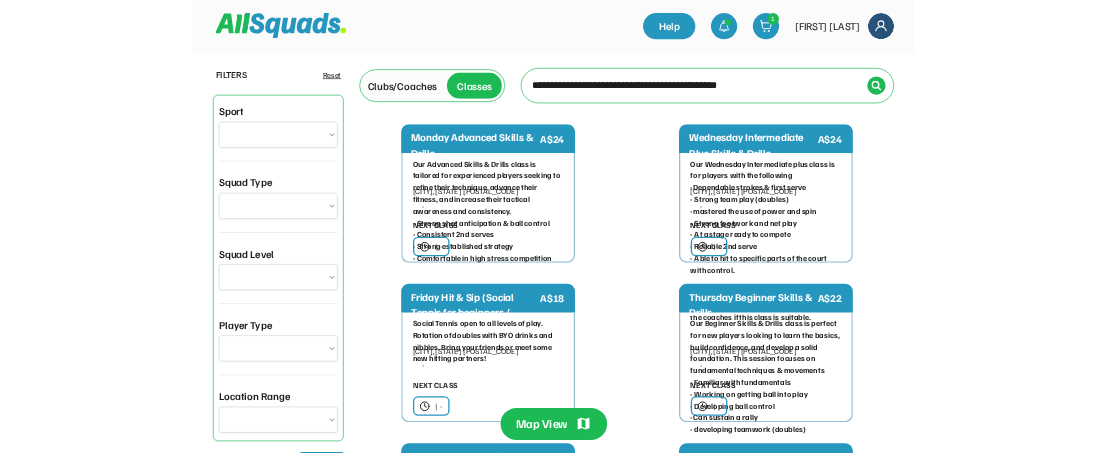 scroll, scrollTop: 0, scrollLeft: 0, axis: both 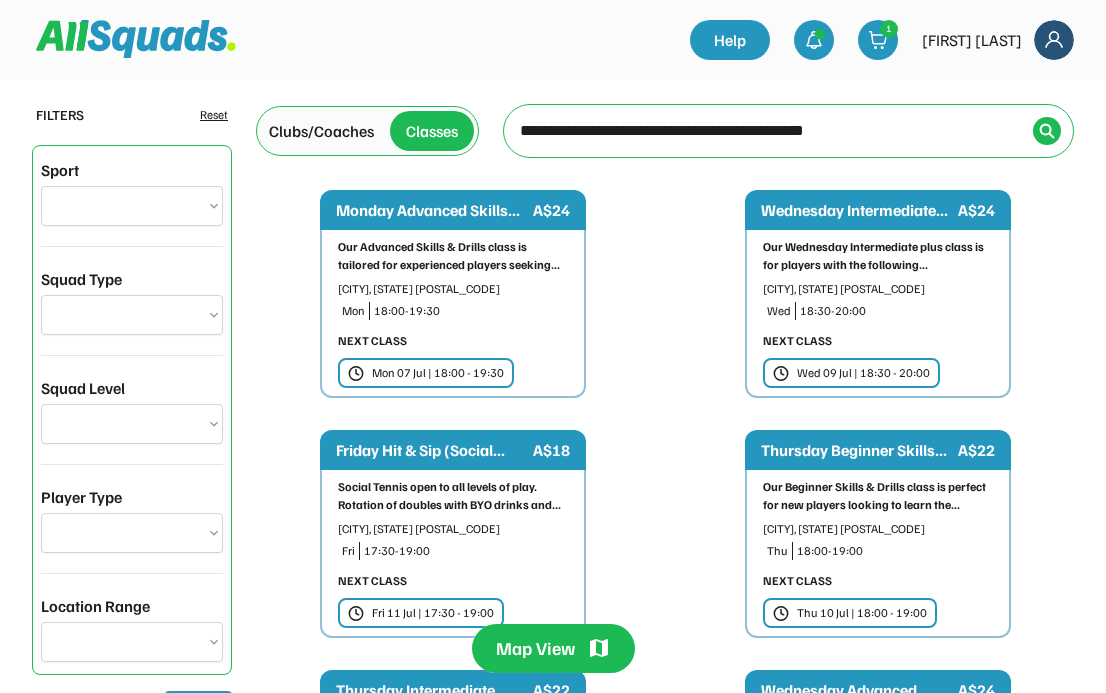 click on "Mon 07 Jul | 18:00 - 19:30" at bounding box center (438, 373) 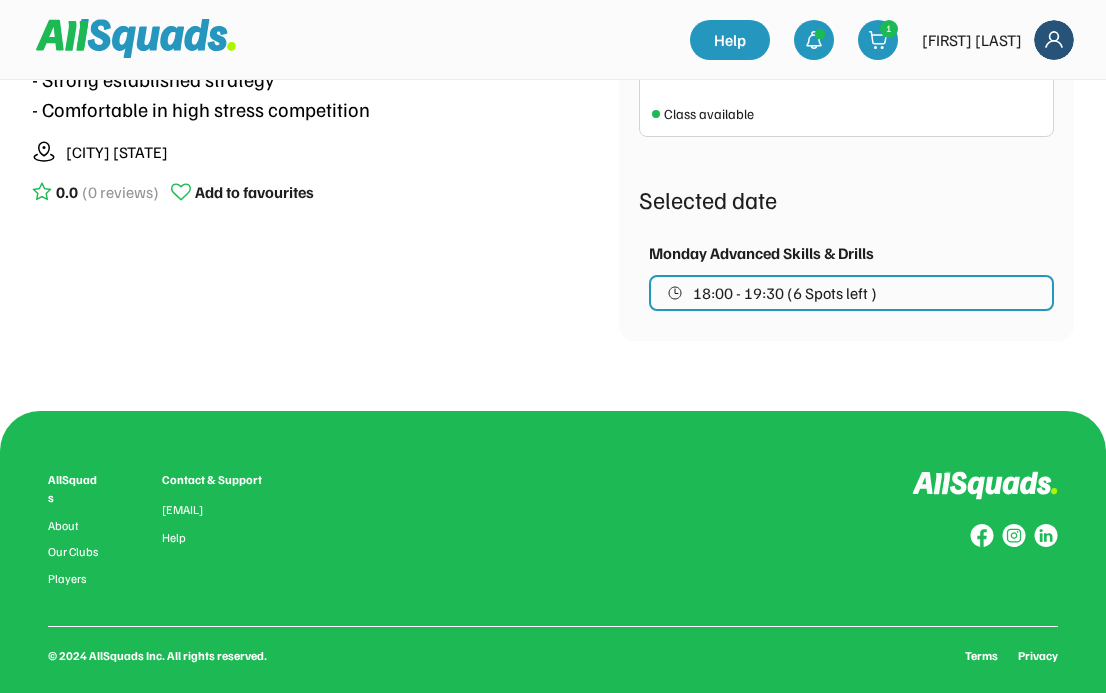 scroll, scrollTop: 900, scrollLeft: 0, axis: vertical 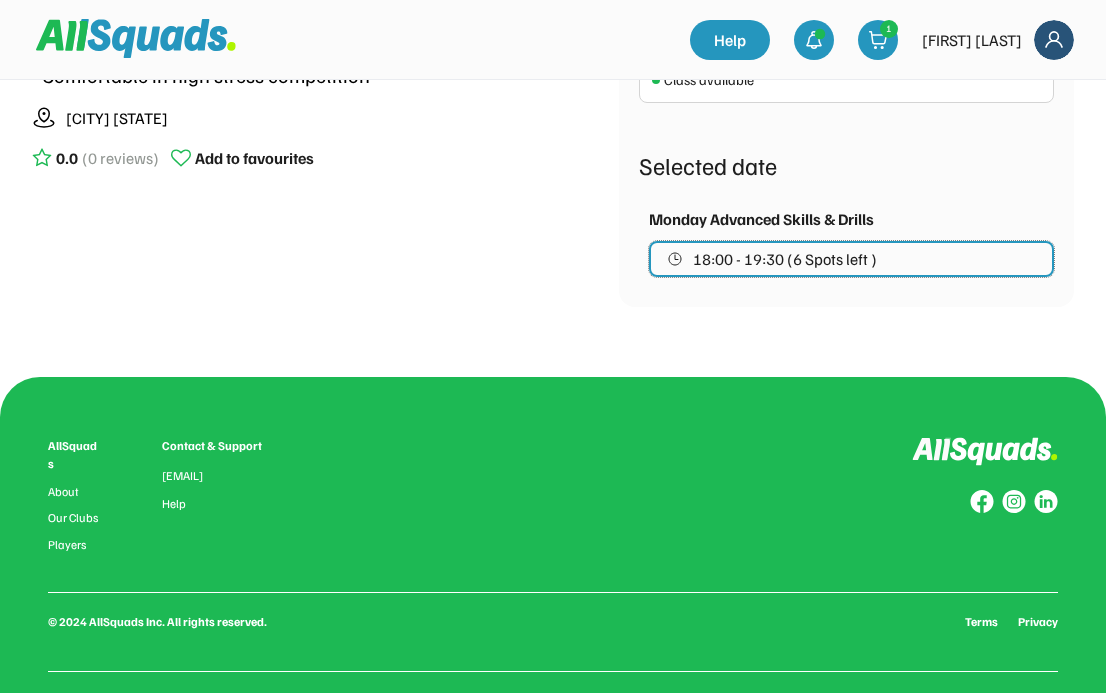 click on "18:00 - 19:30 (6 Spots left )" at bounding box center (851, 259) 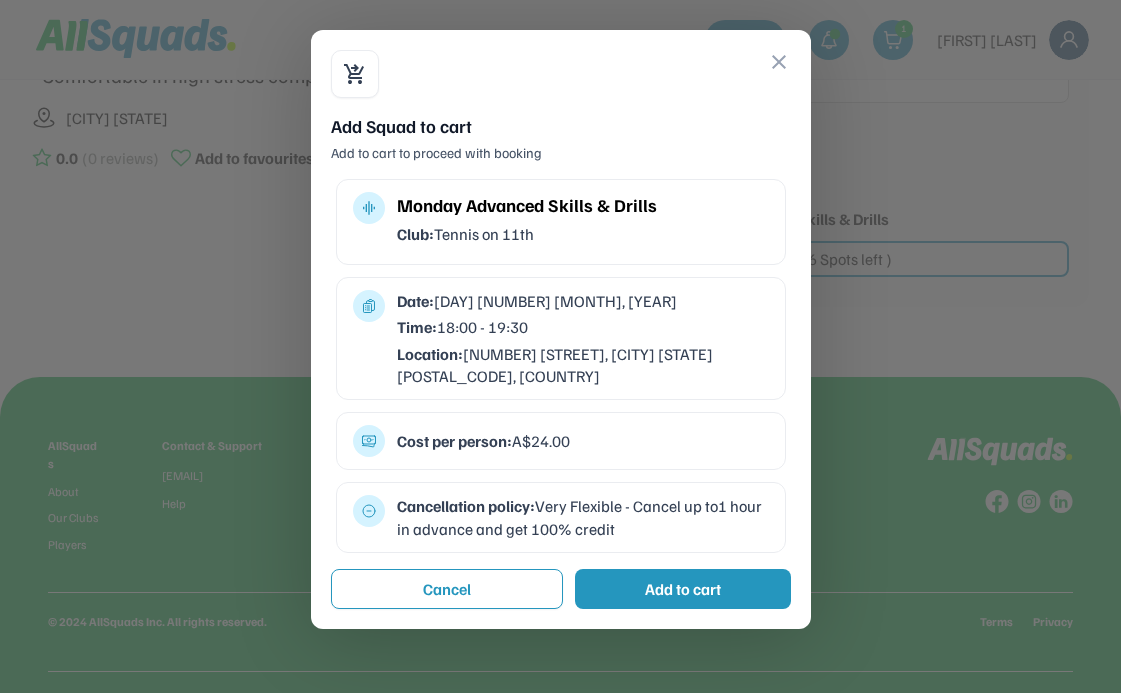 click on "Add to cart" at bounding box center (683, 589) 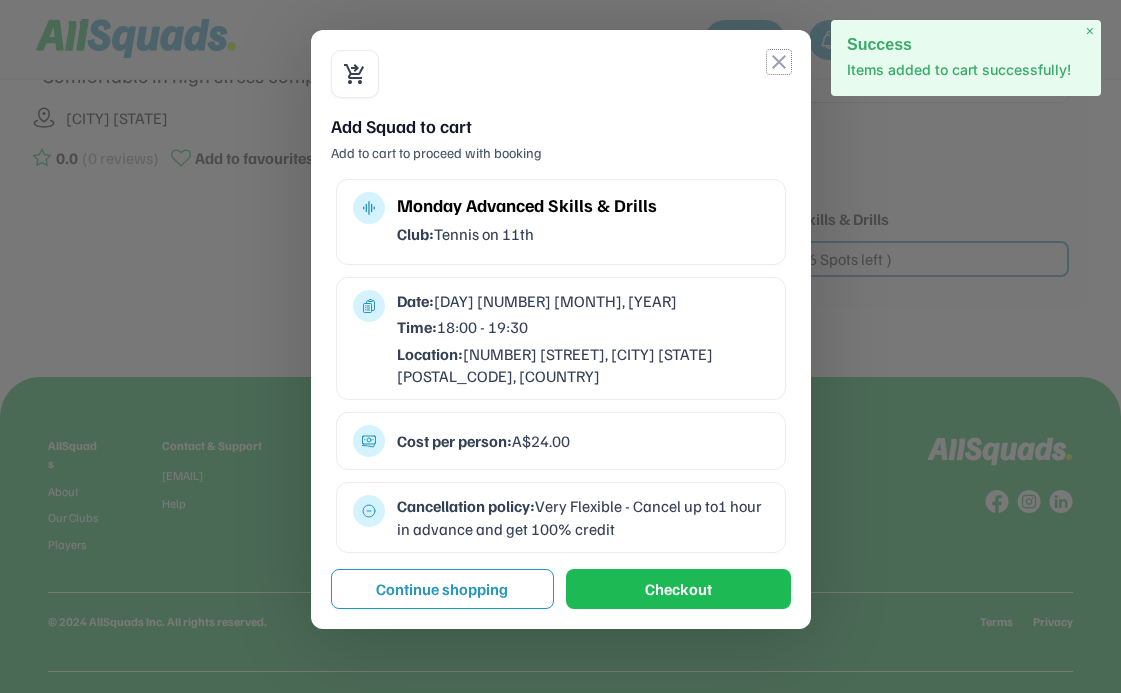 click on "close" at bounding box center (779, 62) 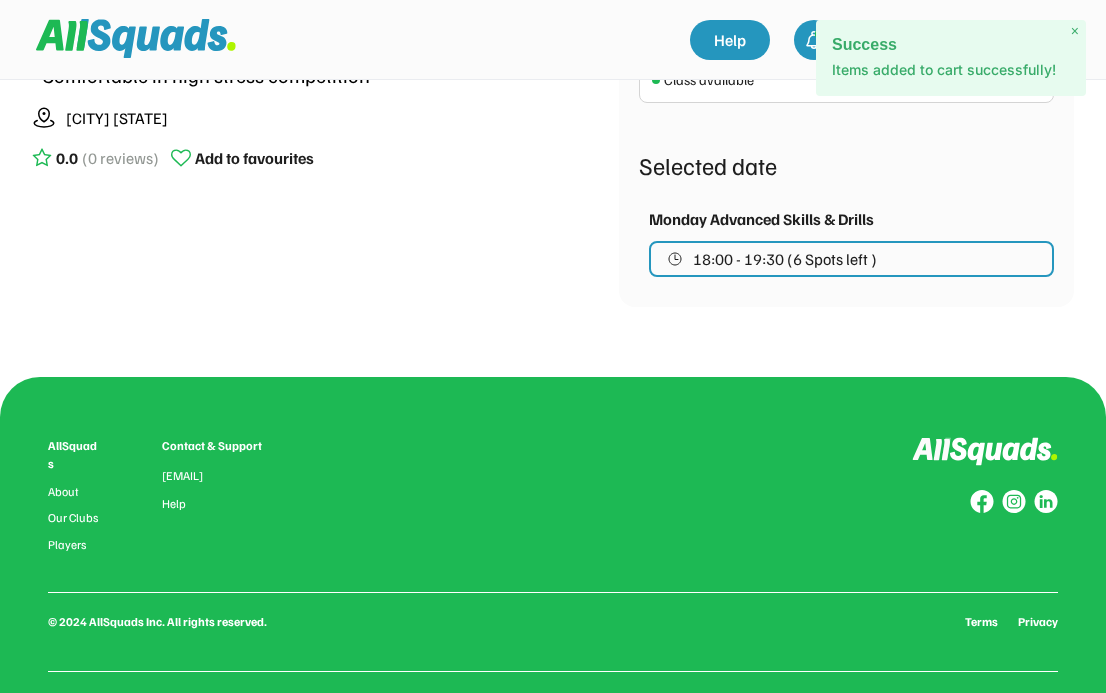 click at bounding box center [814, 40] 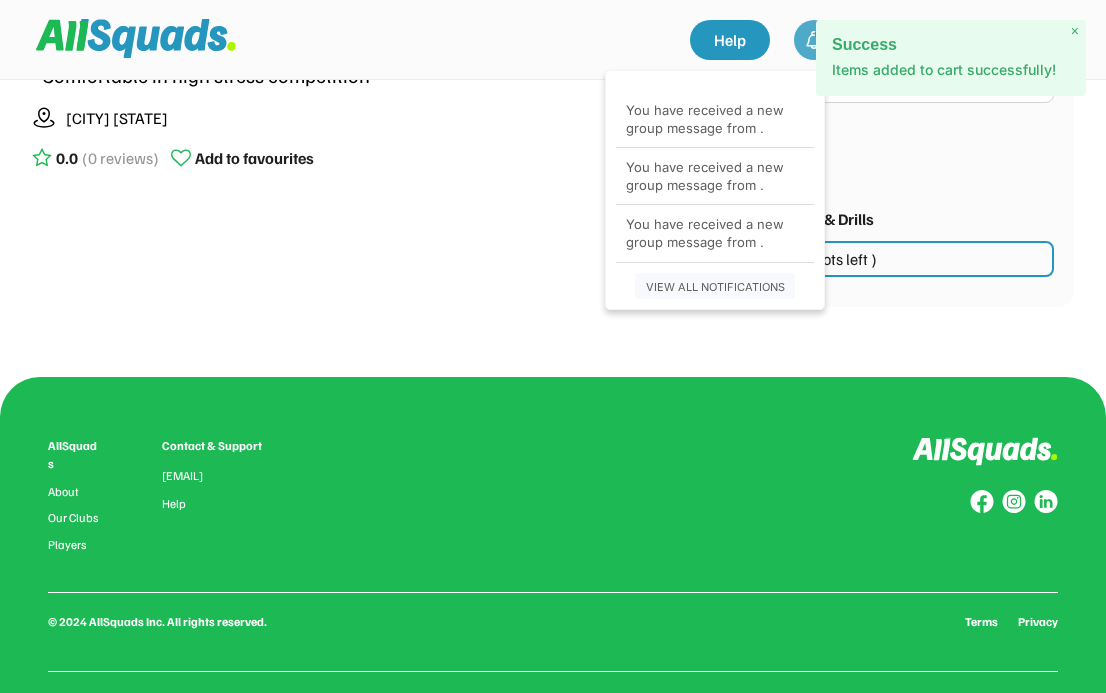 click on "Selected date" at bounding box center [846, 165] 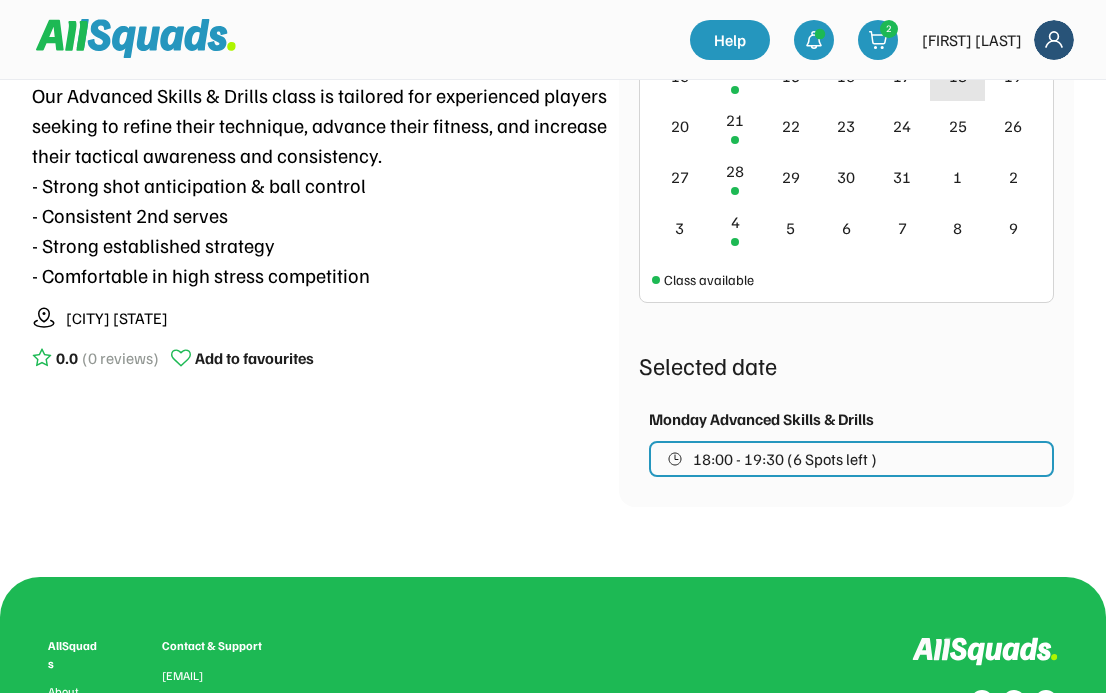 scroll, scrollTop: 400, scrollLeft: 0, axis: vertical 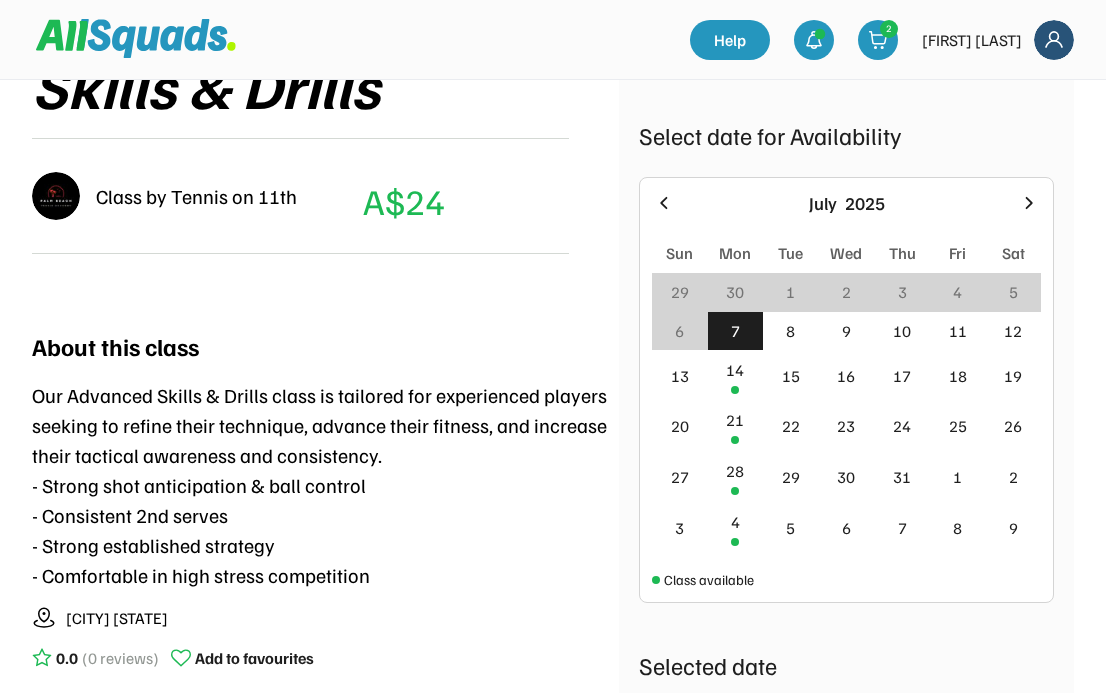 click on "Help 2 Michael Matijko" at bounding box center (882, 40) 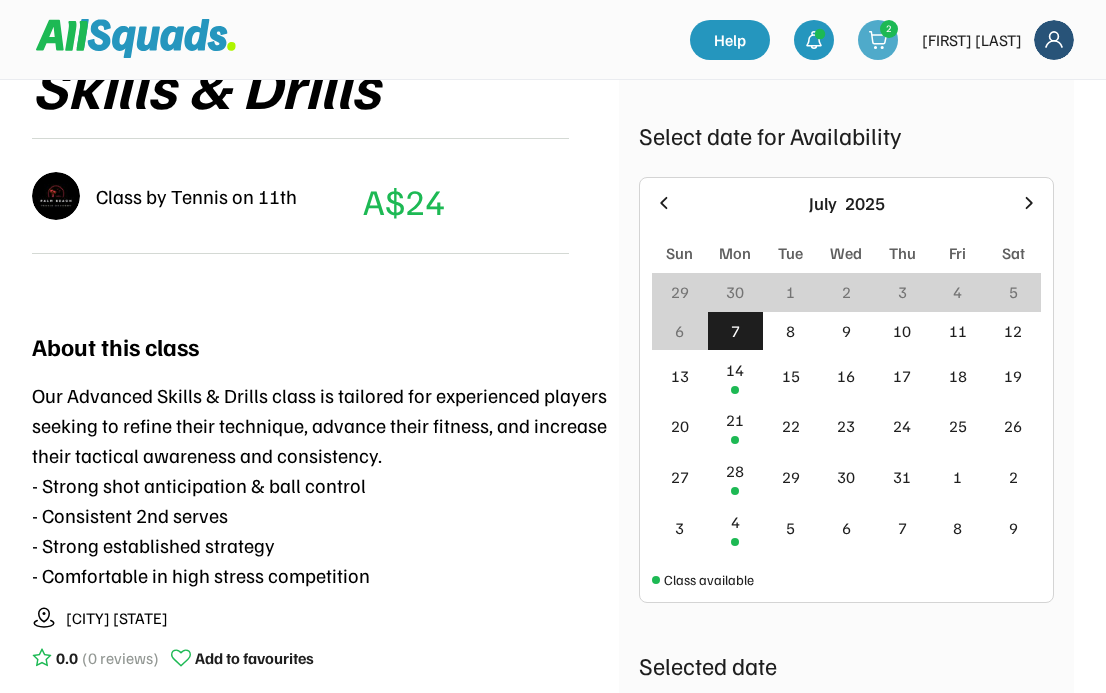 click at bounding box center (878, 40) 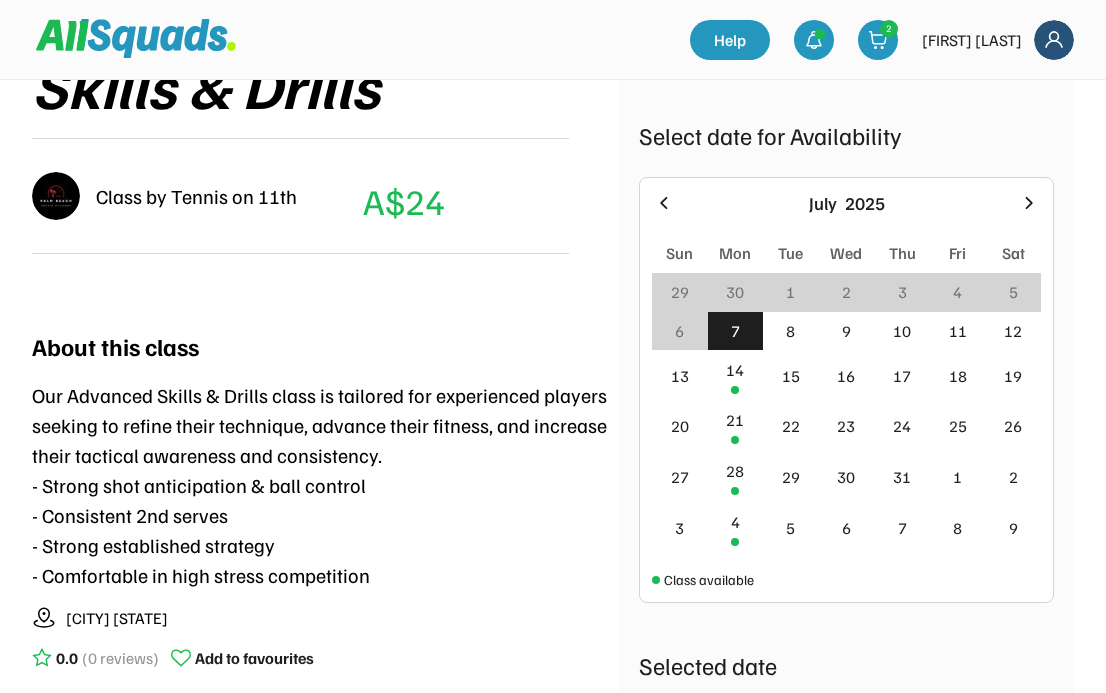 click on "2 Michael Matijko" at bounding box center [934, 40] 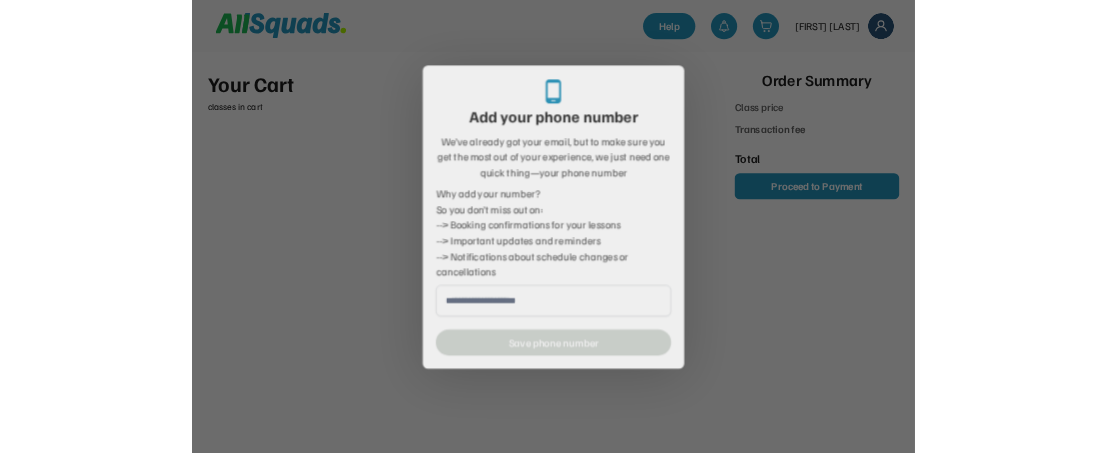 scroll, scrollTop: 0, scrollLeft: 0, axis: both 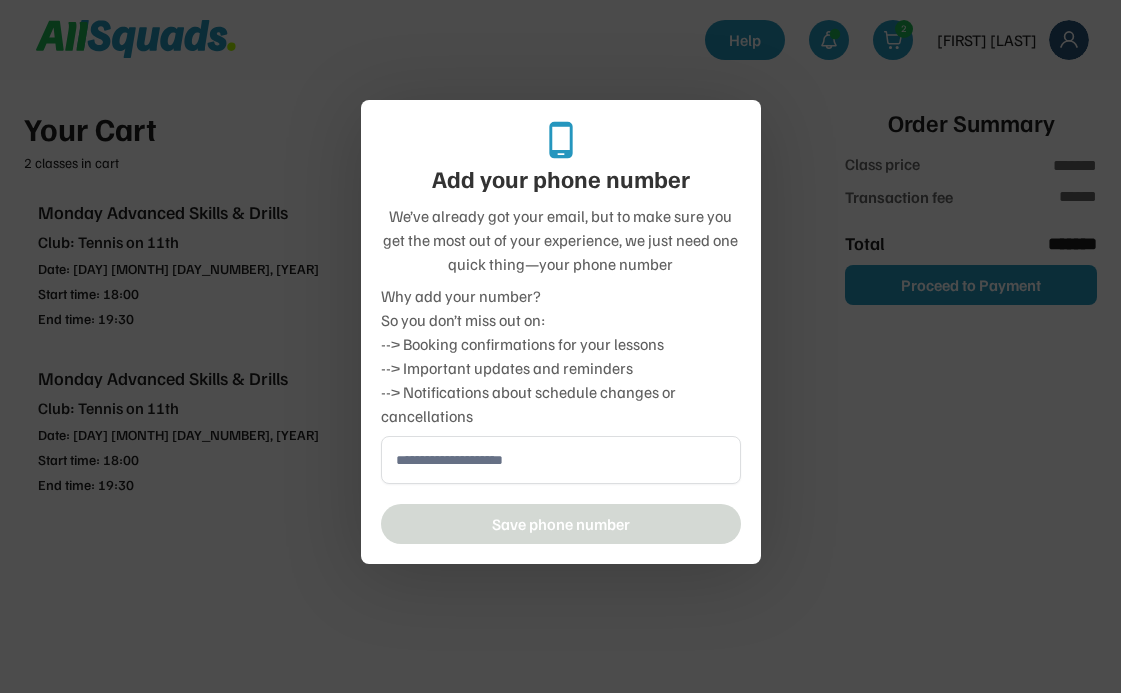 click at bounding box center [561, 460] 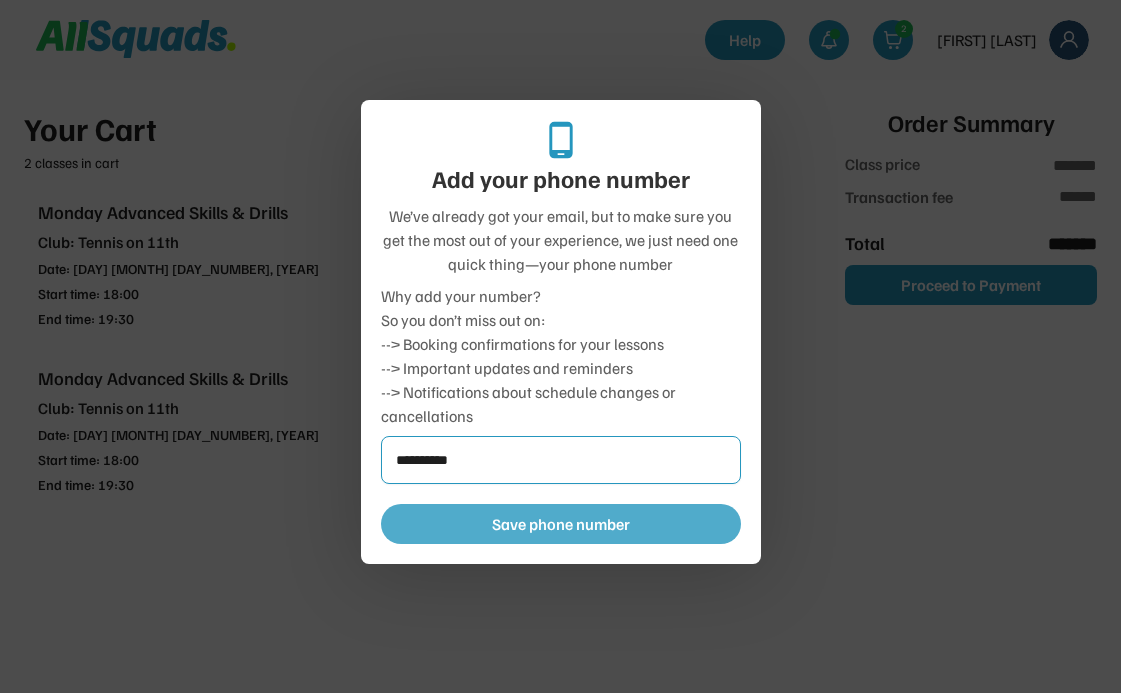 type on "**********" 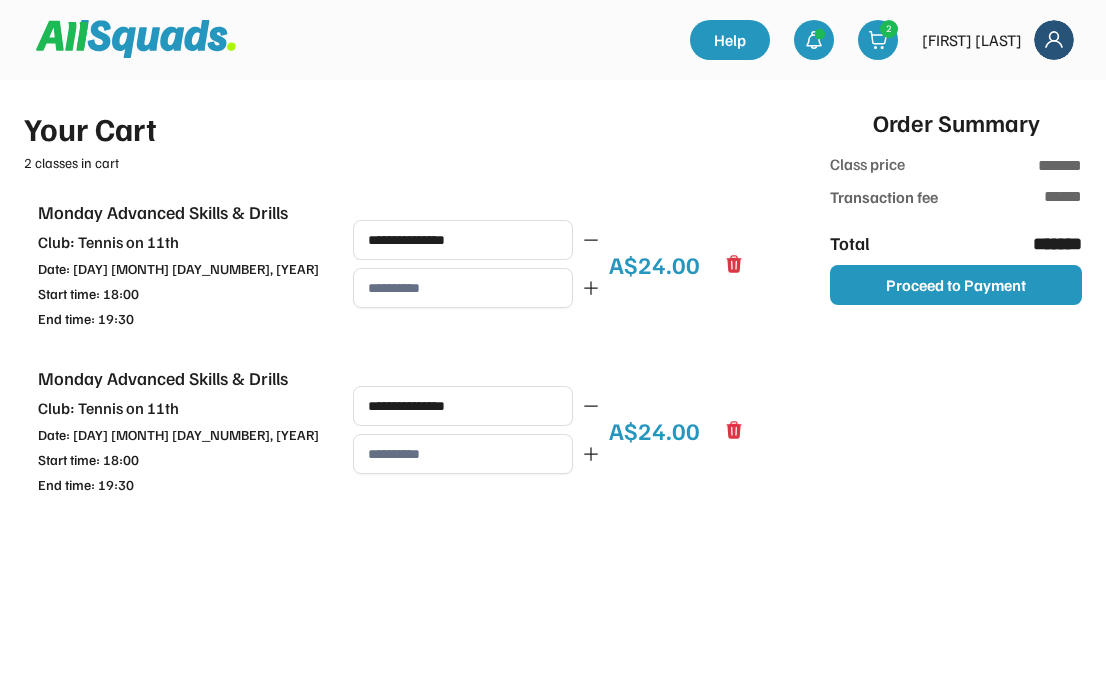 click at bounding box center [734, 263] 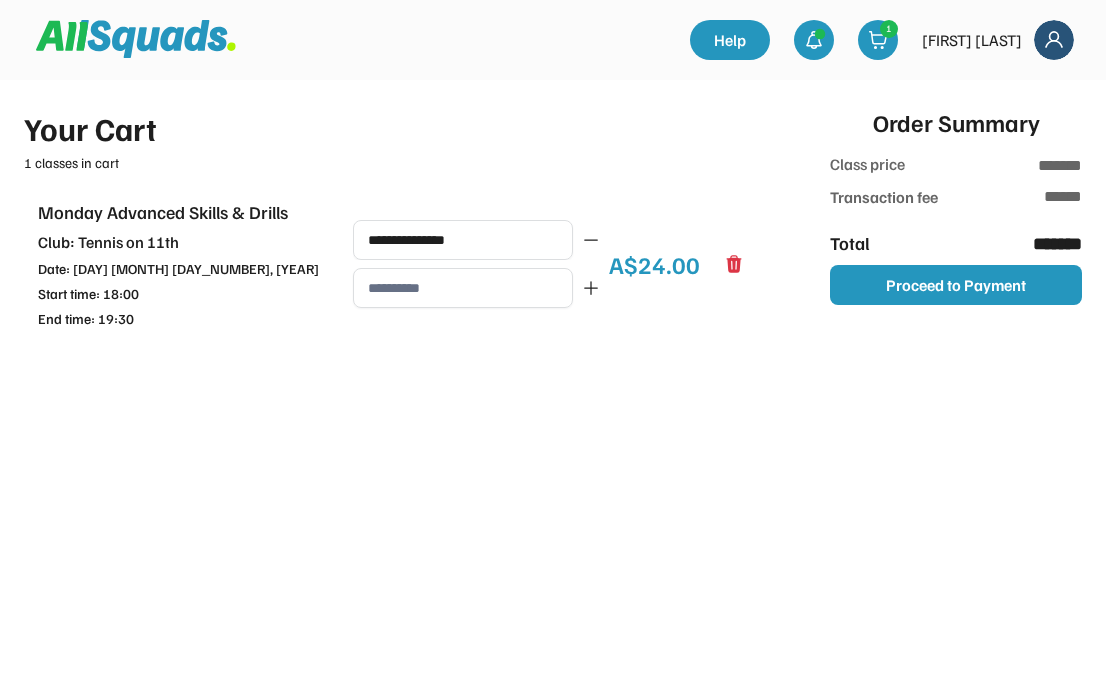 click on "Your Cart 1 classes in cart Monday Advanced Skills & Drills Club: Tennis on 11th  Date: Mon 7 July, 2025 Start time: 18:00 End time: 19:30       A$24.00    Monday Advanced Skills & Drills Club: Tennis on 11th  Date: Mon 7 July, 2025 Start time: 18:00 End time: 19:30       A$24.00" at bounding box center (391, 395) 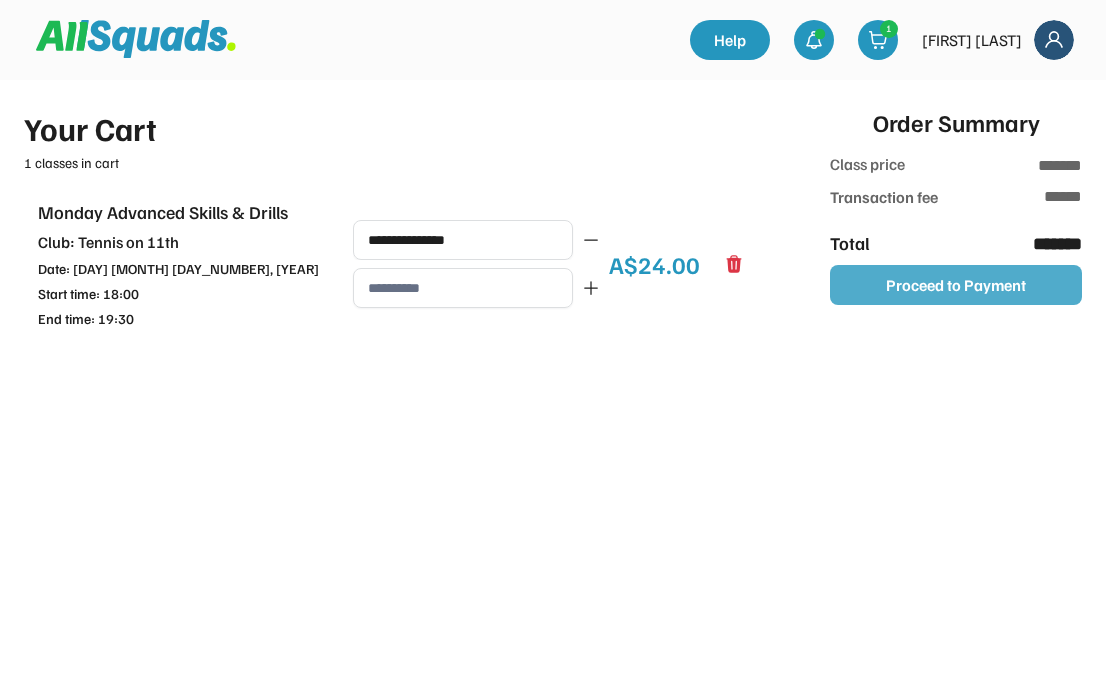 click on "Proceed to Payment" at bounding box center (956, 285) 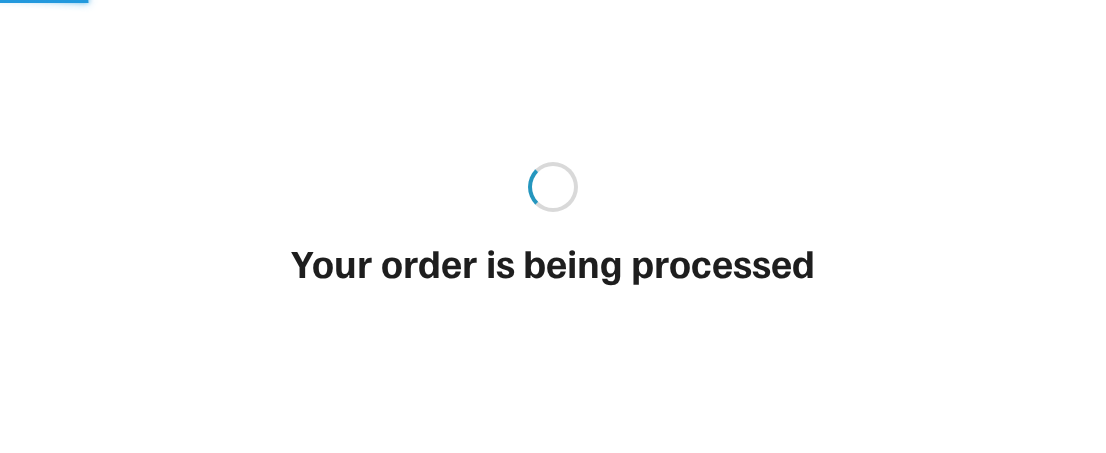 scroll, scrollTop: 0, scrollLeft: 0, axis: both 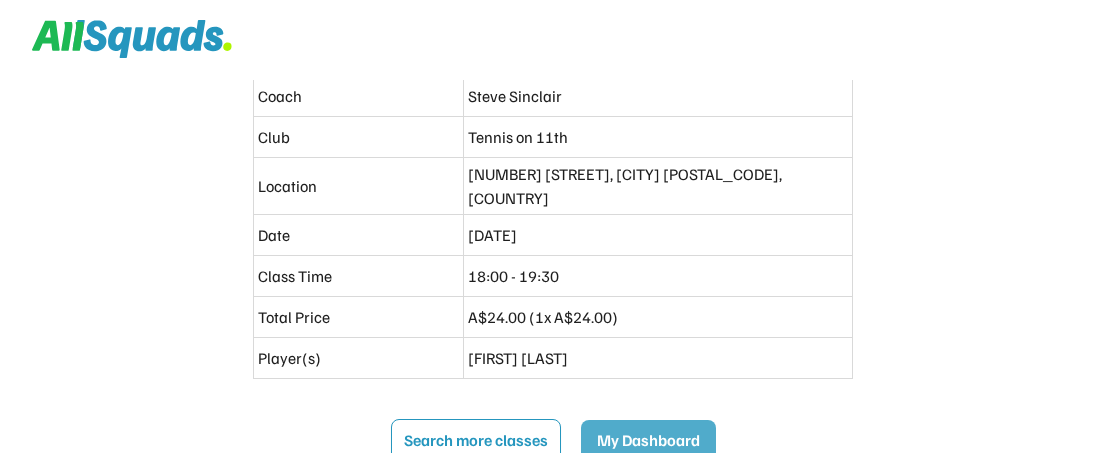 click on "My Dashboard" at bounding box center [648, 440] 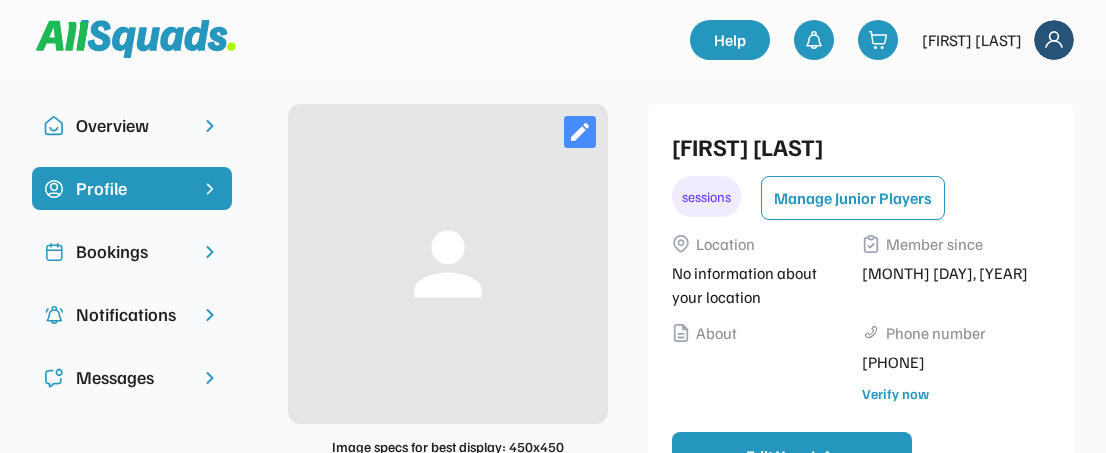 scroll, scrollTop: 0, scrollLeft: 0, axis: both 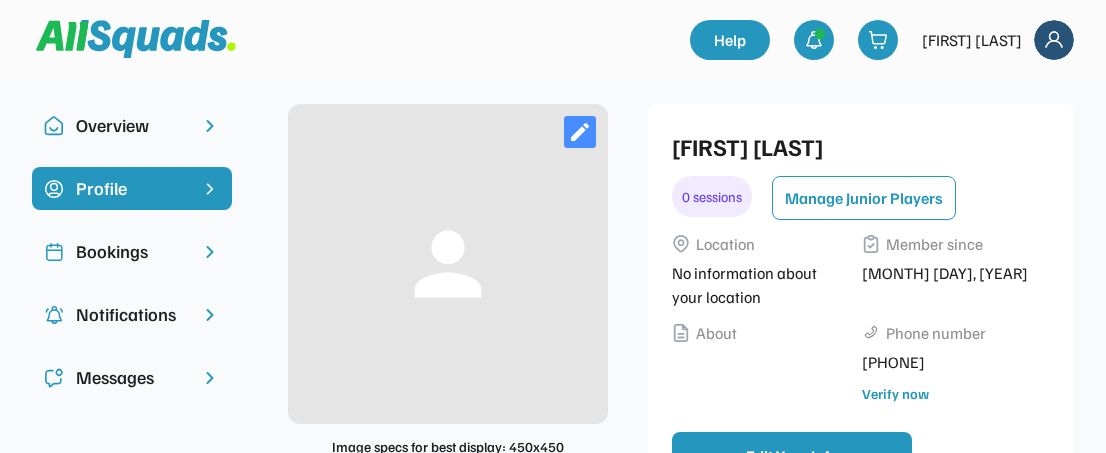 click at bounding box center (1054, 40) 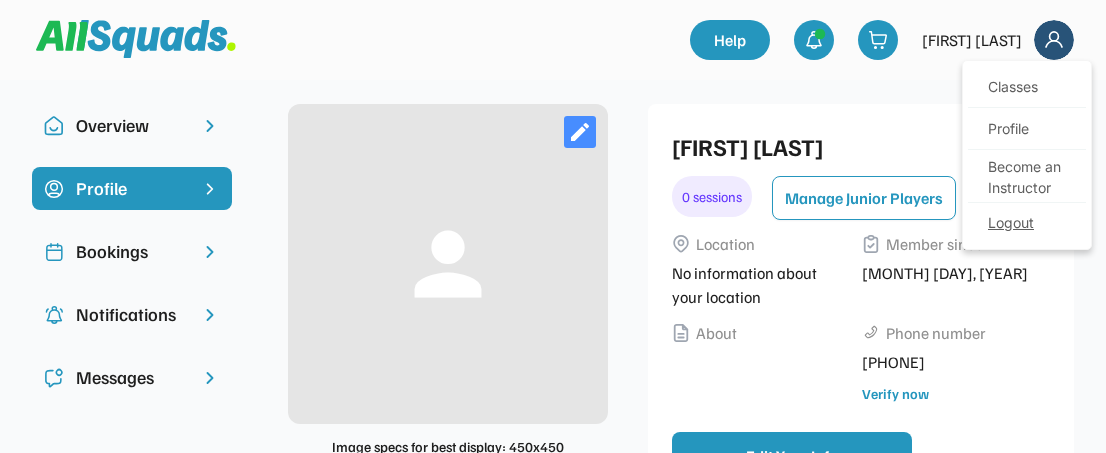 click on "Logout" at bounding box center (1027, 224) 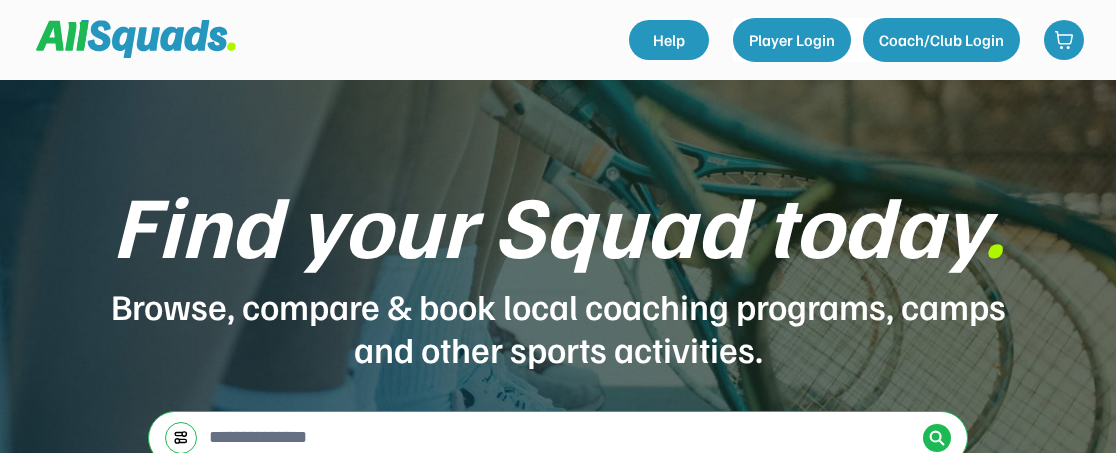 scroll, scrollTop: 0, scrollLeft: 0, axis: both 